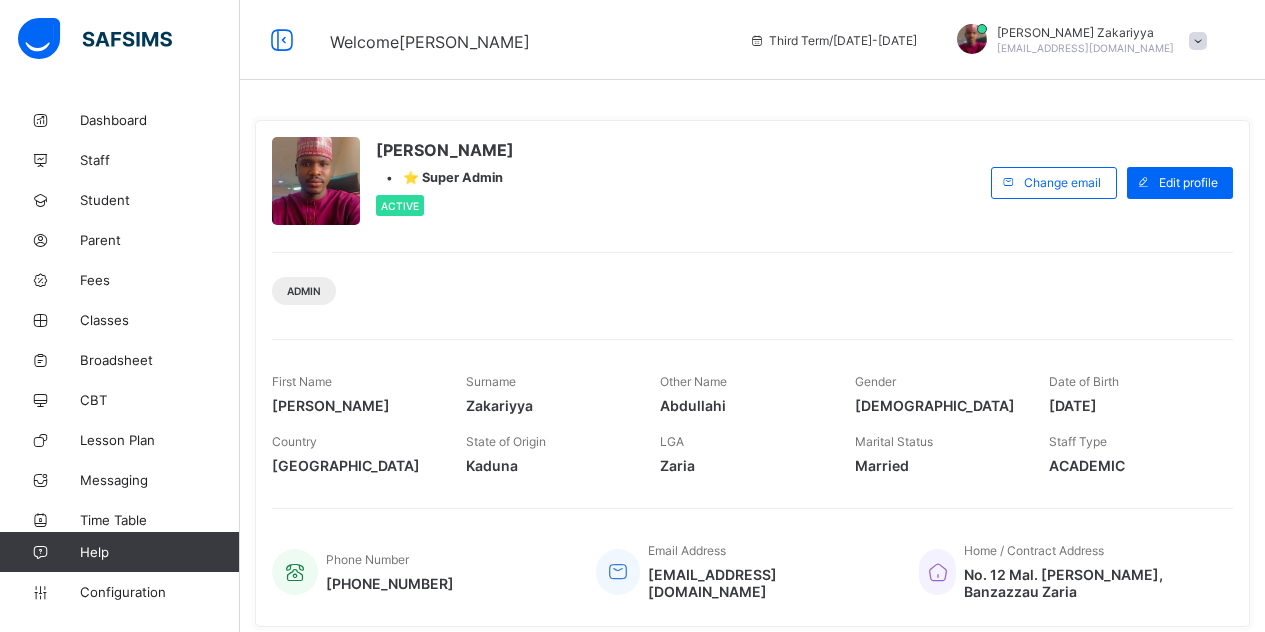scroll, scrollTop: 0, scrollLeft: 0, axis: both 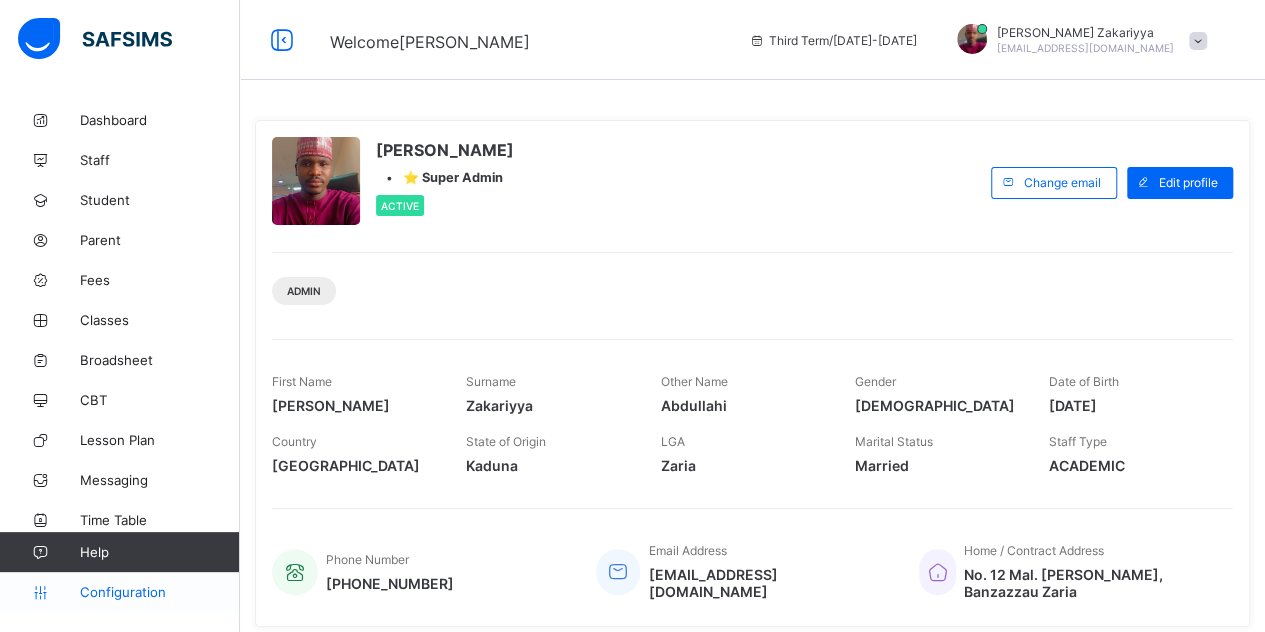 click on "Configuration" at bounding box center (159, 592) 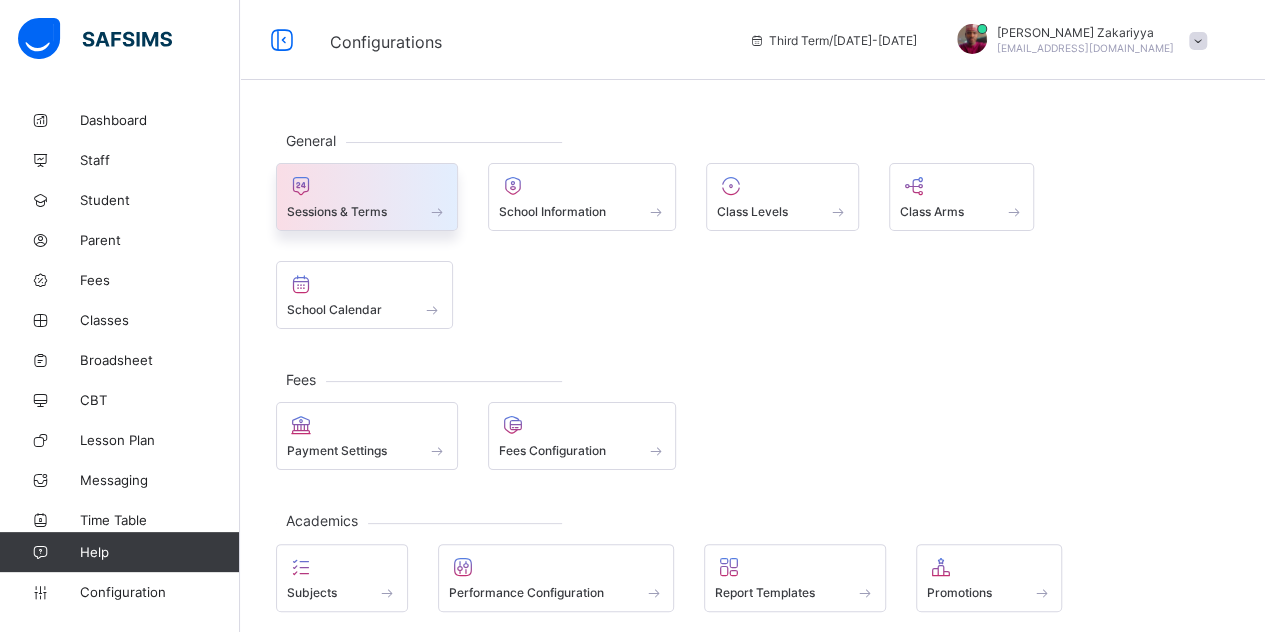 click at bounding box center [367, 186] 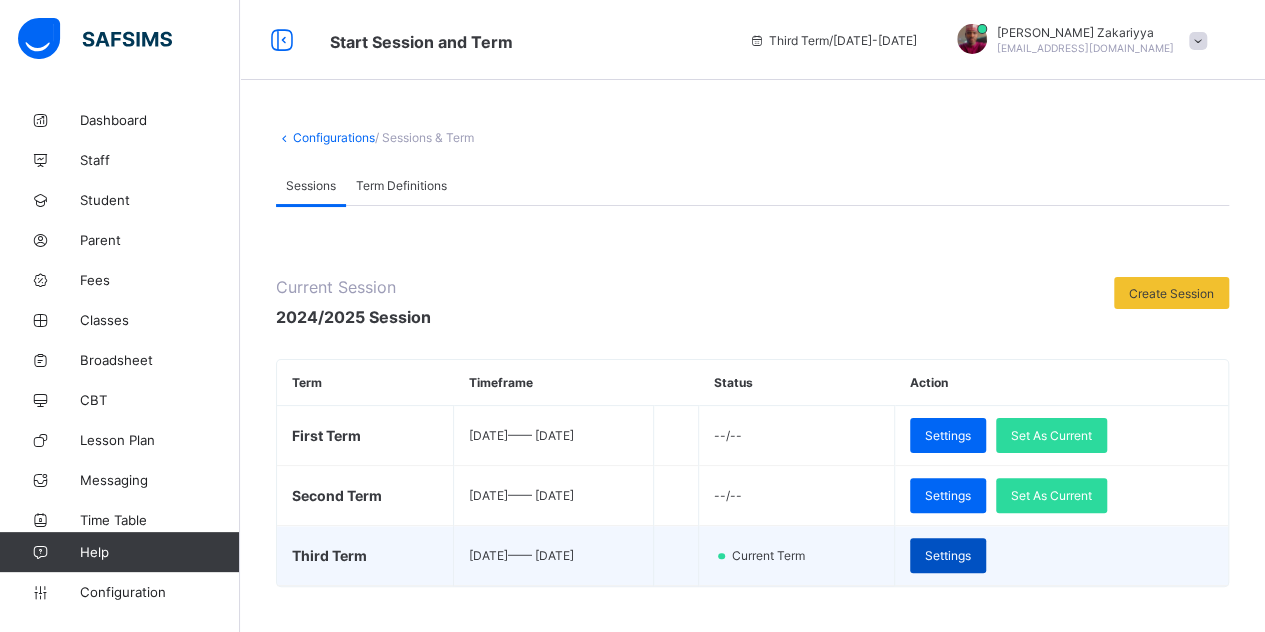 click on "Settings" at bounding box center (948, 555) 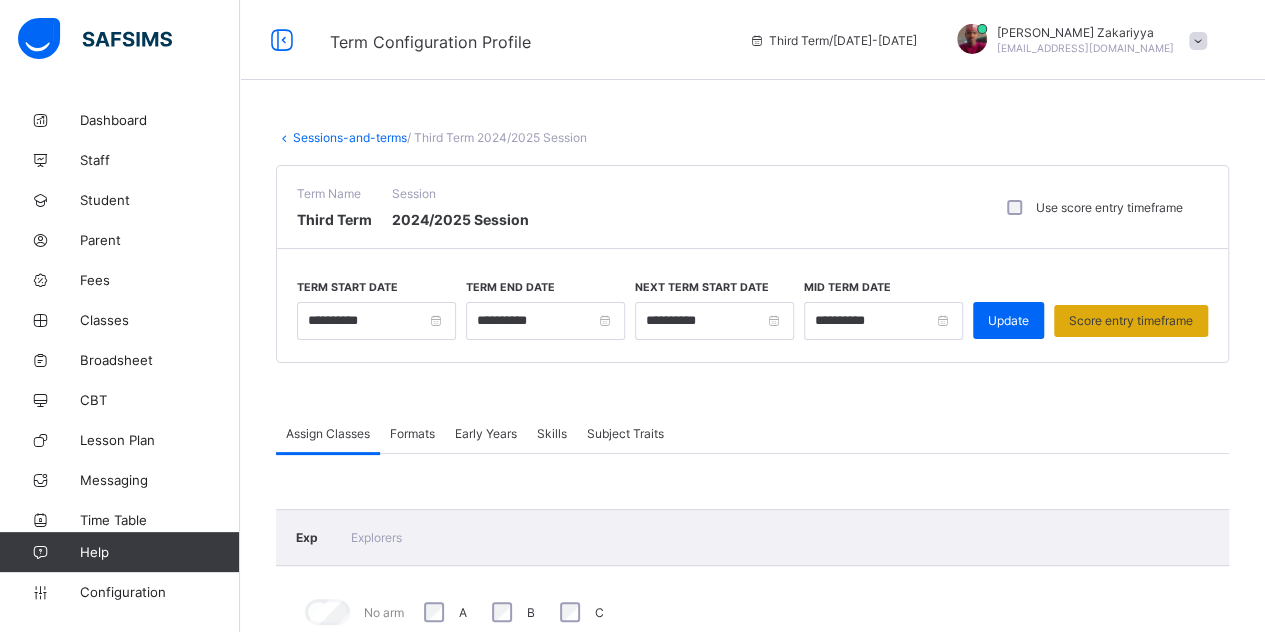 click on "Score entry timeframe" at bounding box center (1131, 320) 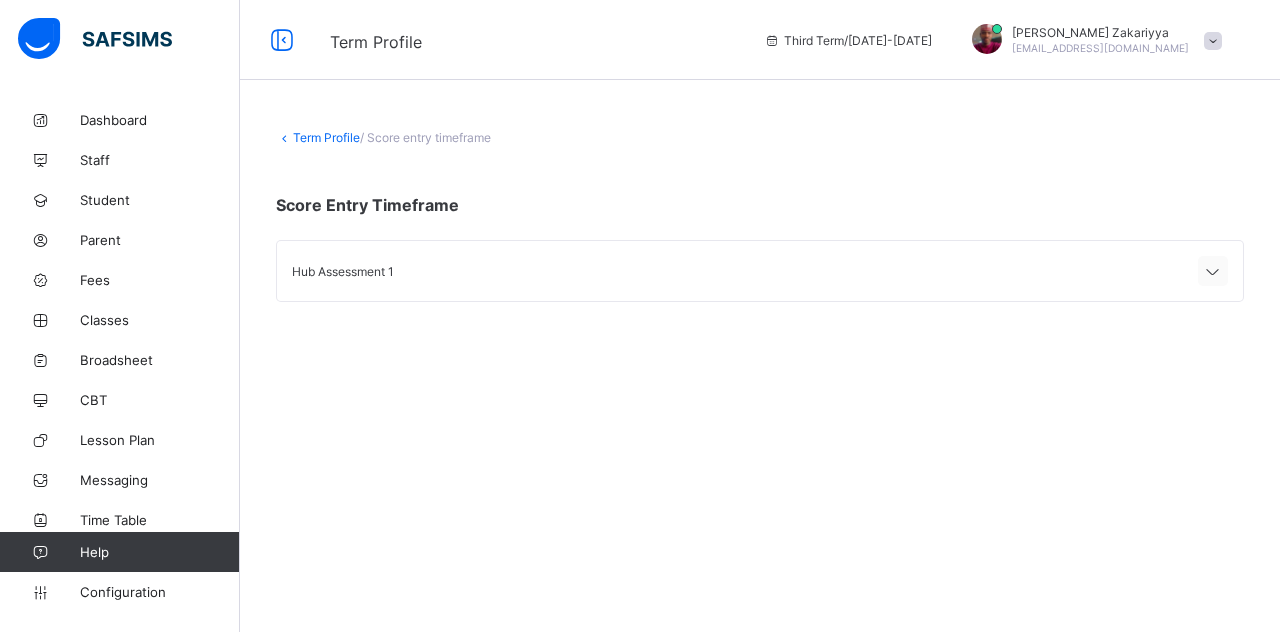 click at bounding box center [1213, 272] 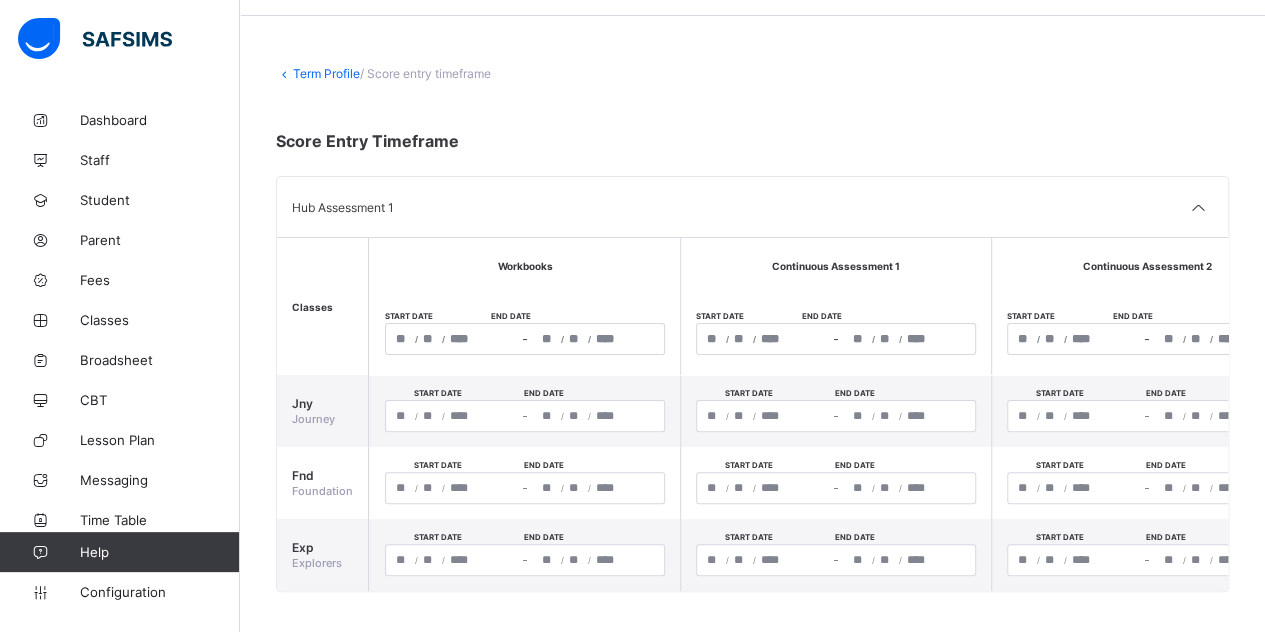 scroll, scrollTop: 73, scrollLeft: 0, axis: vertical 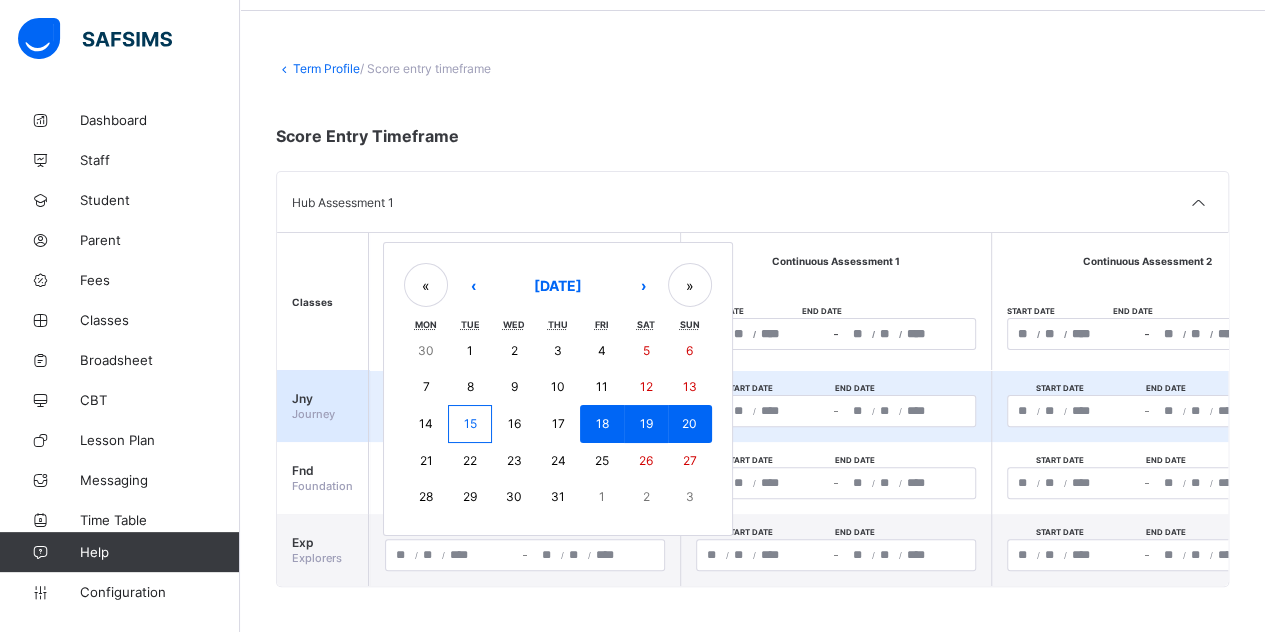 click on "**********" at bounding box center [525, 411] 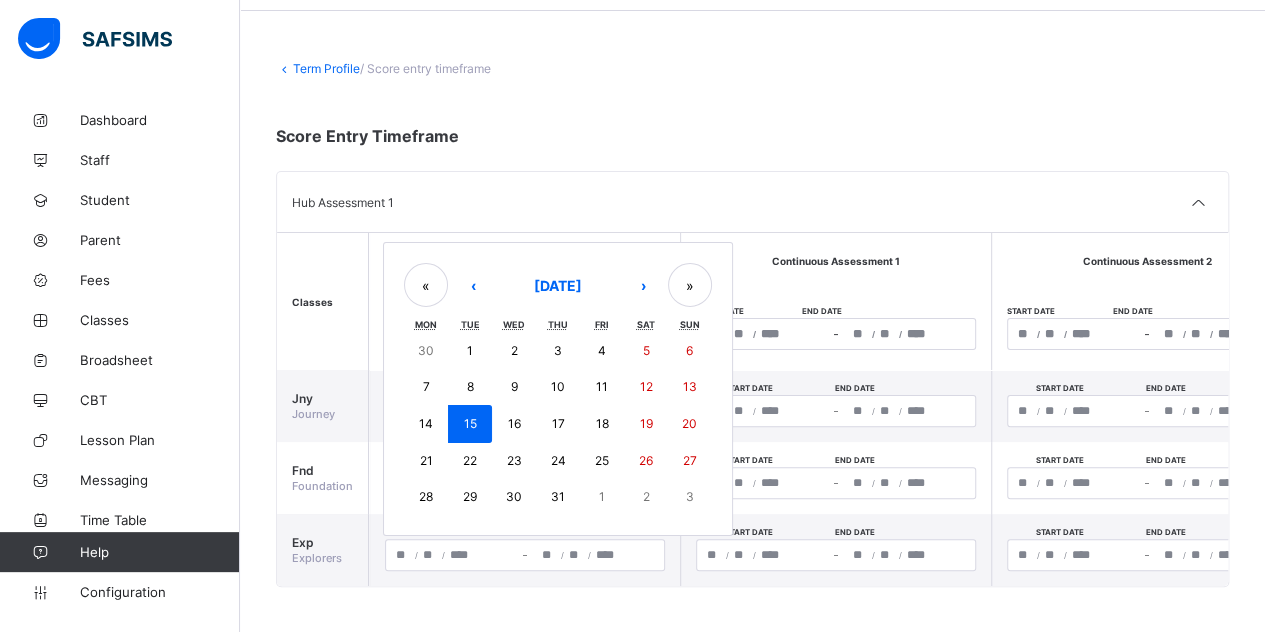 click on "**********" at bounding box center [752, 324] 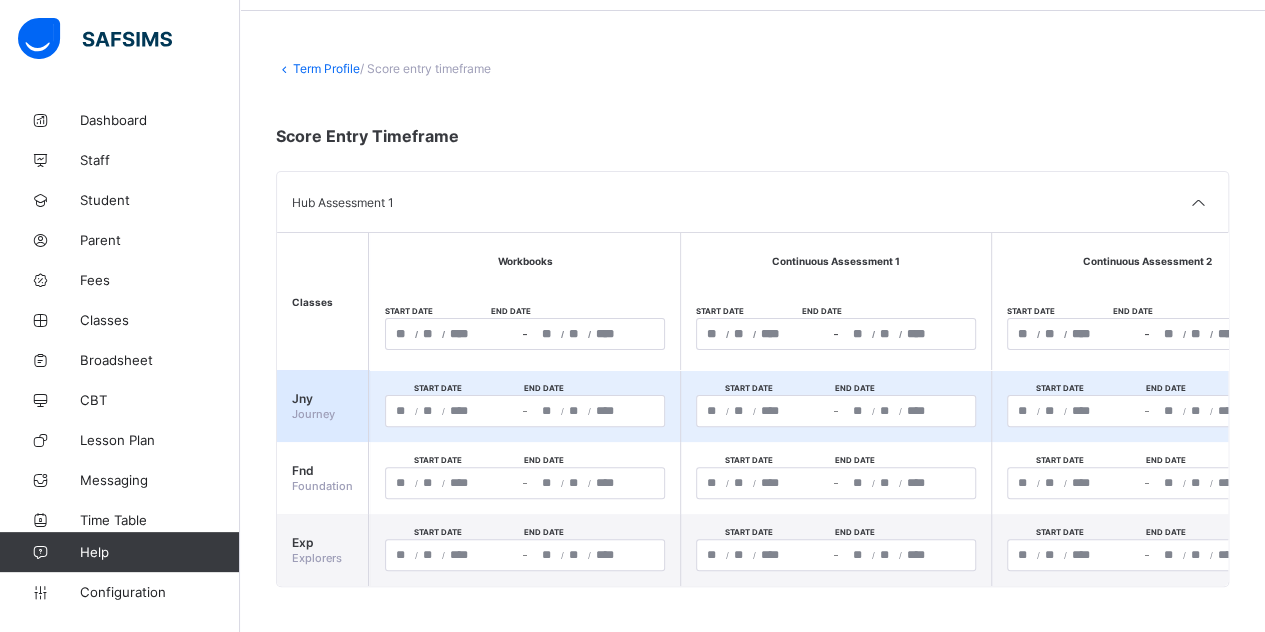 click on "**********" at bounding box center [452, 411] 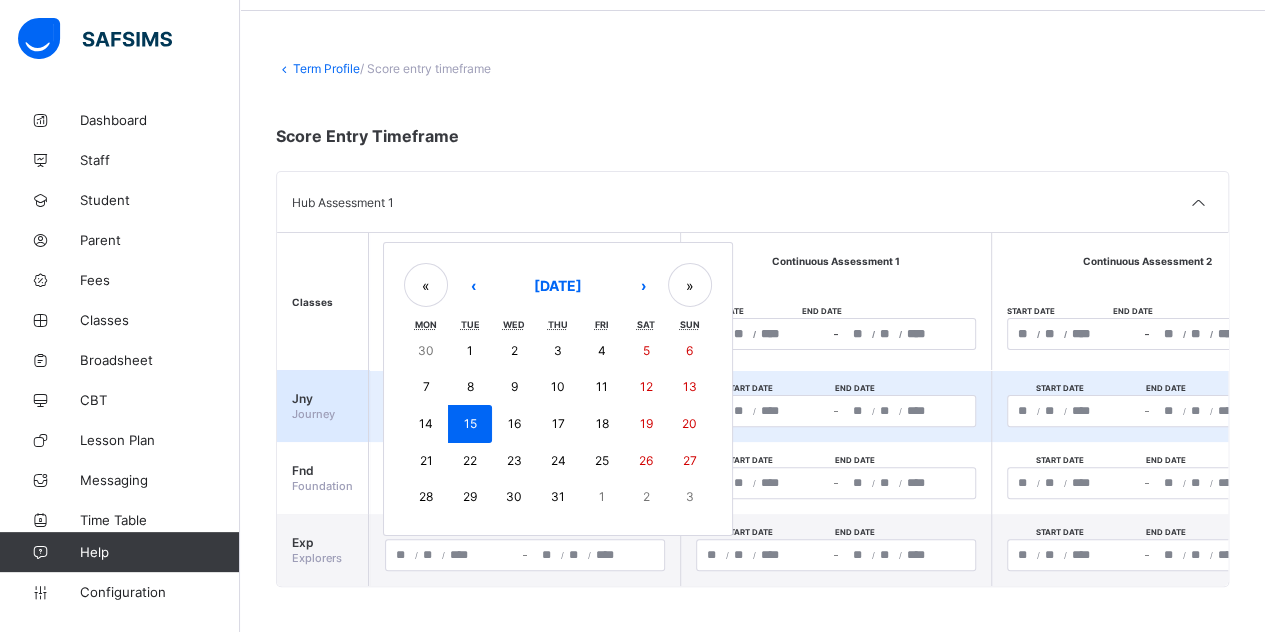 click on "15" at bounding box center (470, 424) 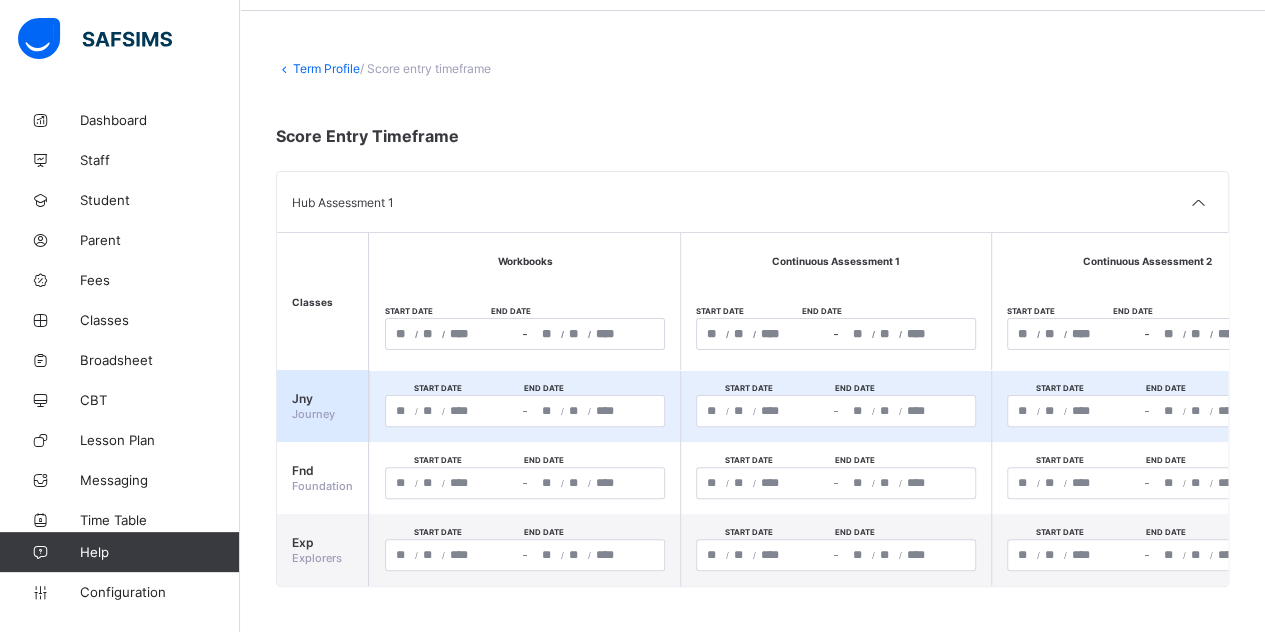 click on "**********" at bounding box center [525, 411] 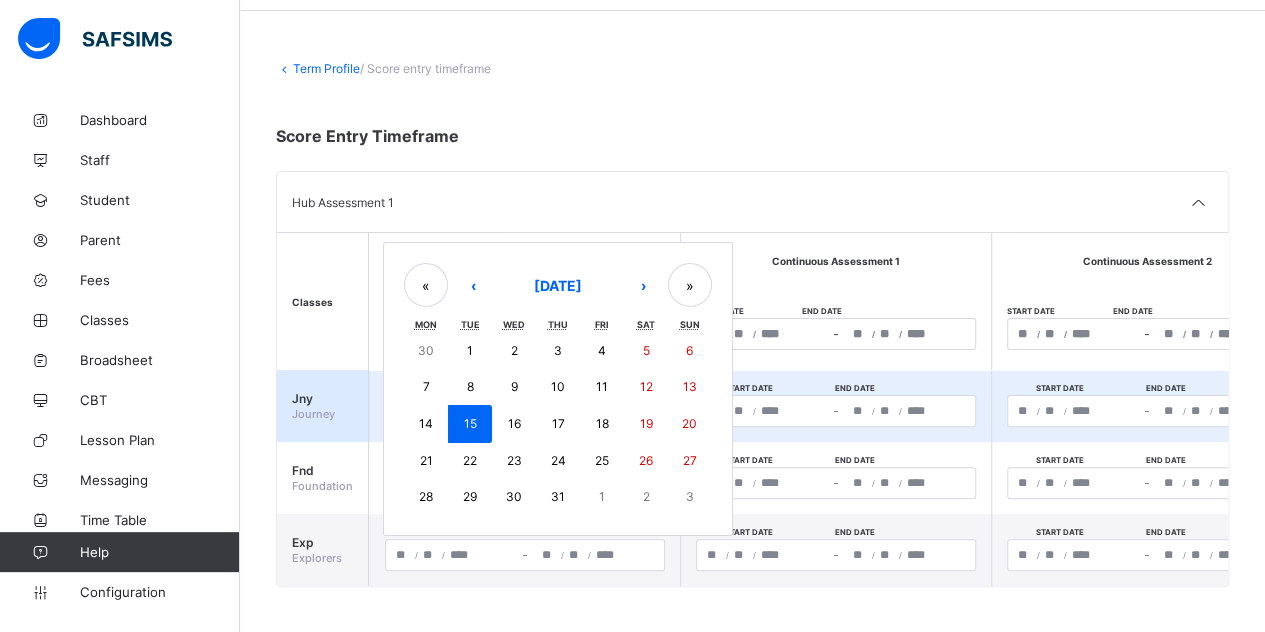 click on "20" at bounding box center [690, 424] 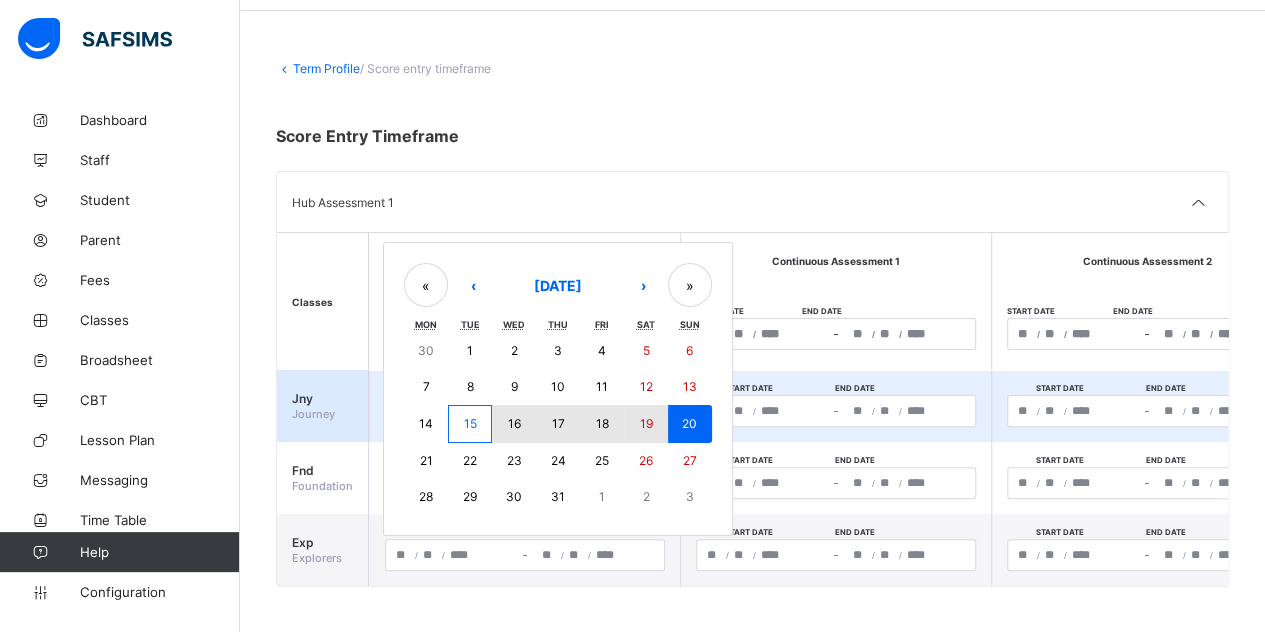 click on "15" at bounding box center [469, 423] 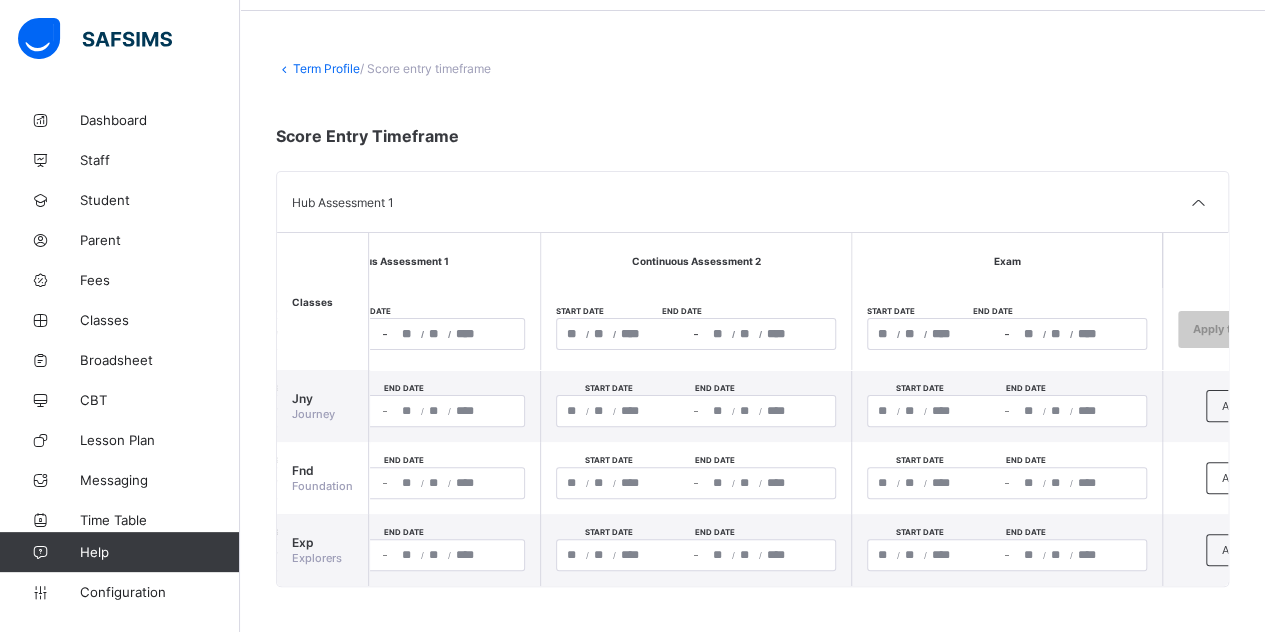 scroll, scrollTop: 0, scrollLeft: 486, axis: horizontal 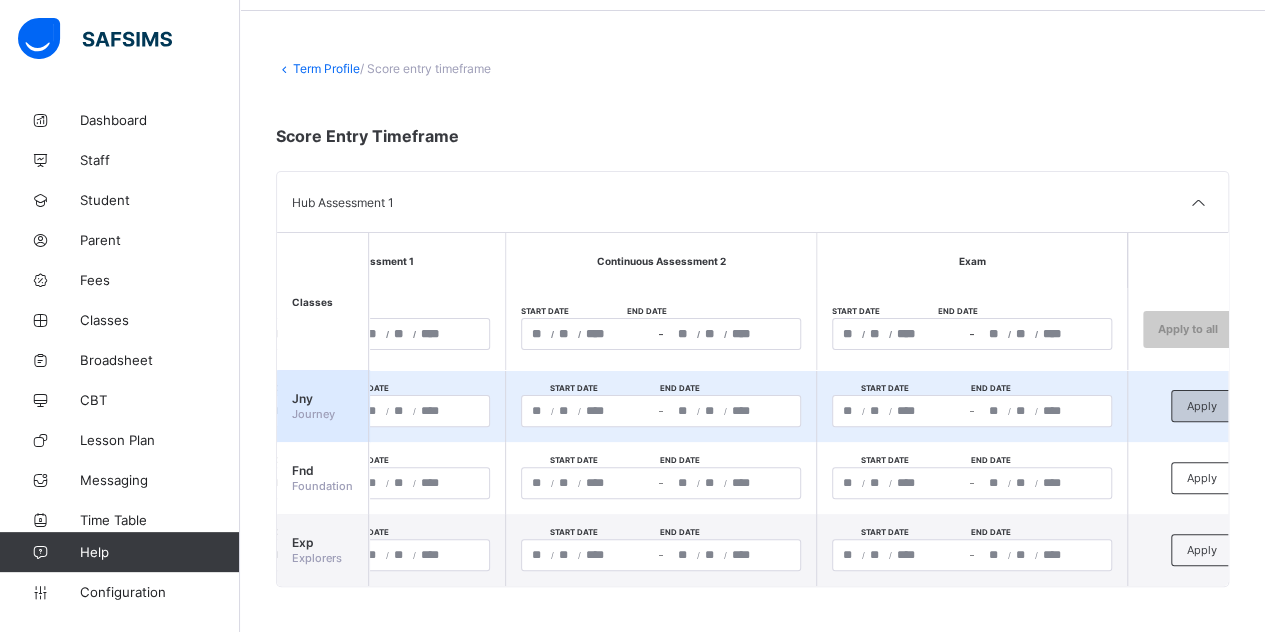 click on "Apply" at bounding box center (1202, 406) 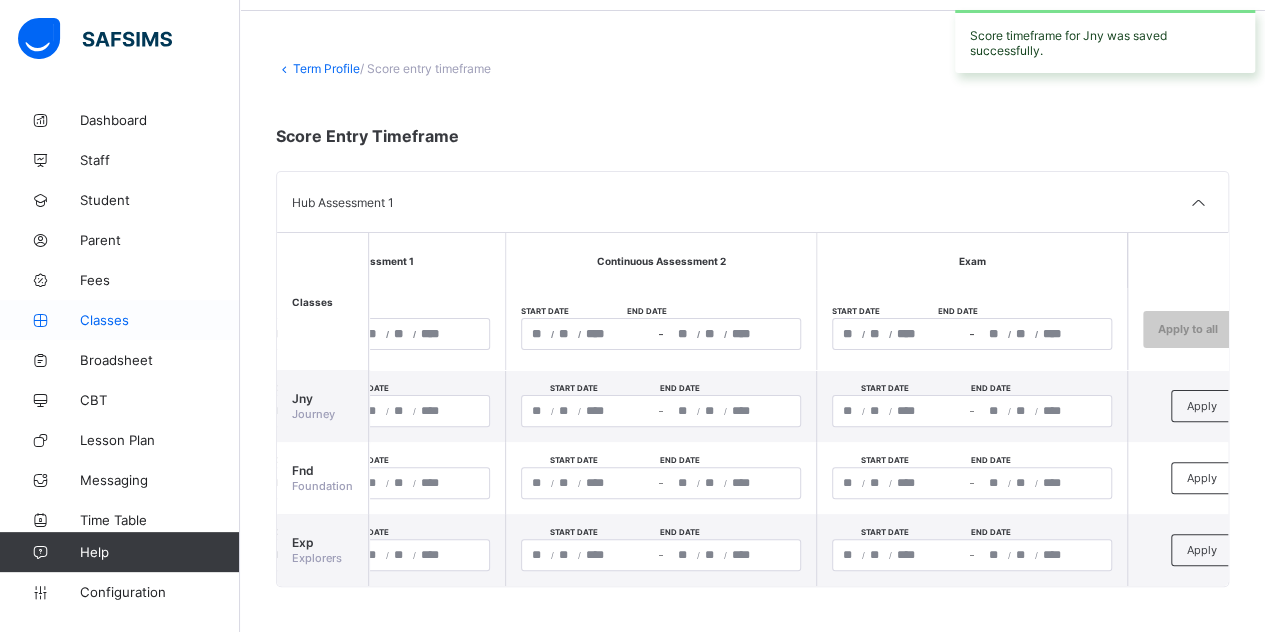 click on "Classes" at bounding box center [160, 320] 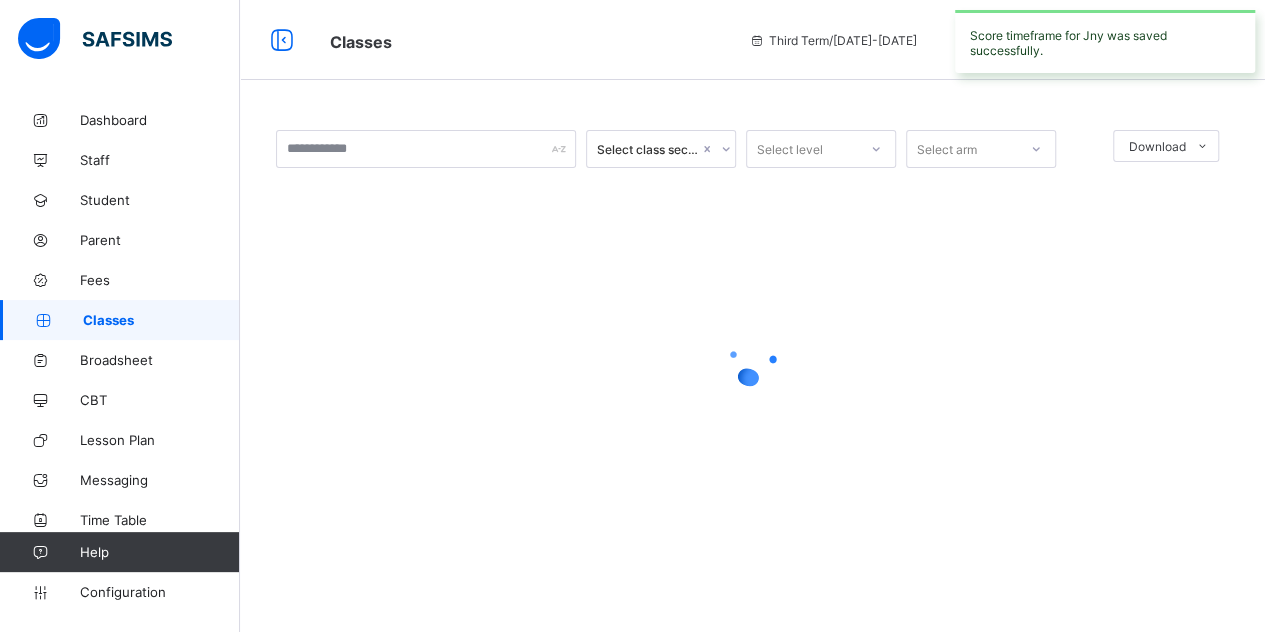 scroll, scrollTop: 0, scrollLeft: 0, axis: both 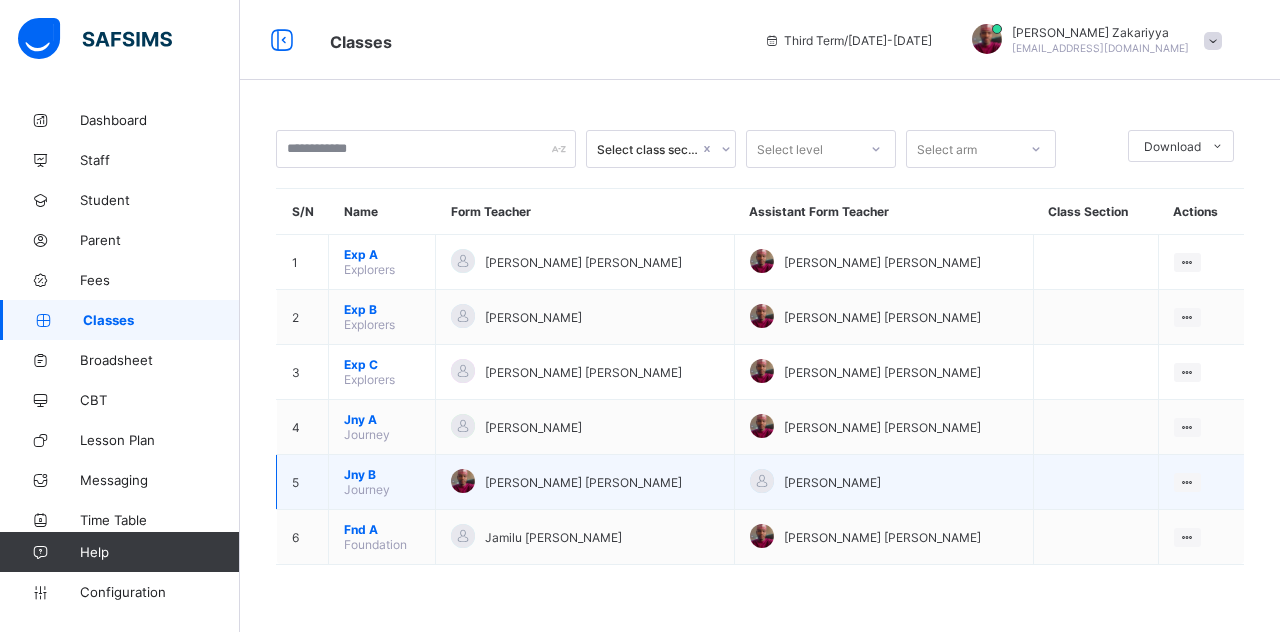 click on "Jny   B" at bounding box center [382, 474] 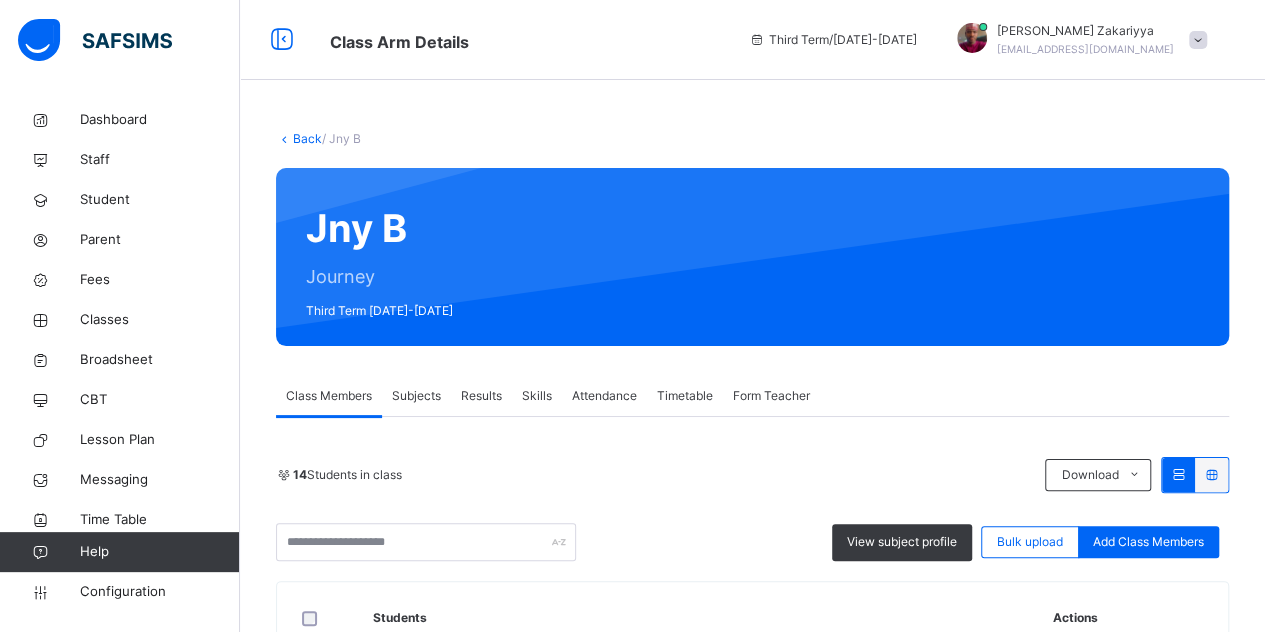 click on "Subjects" at bounding box center [416, 396] 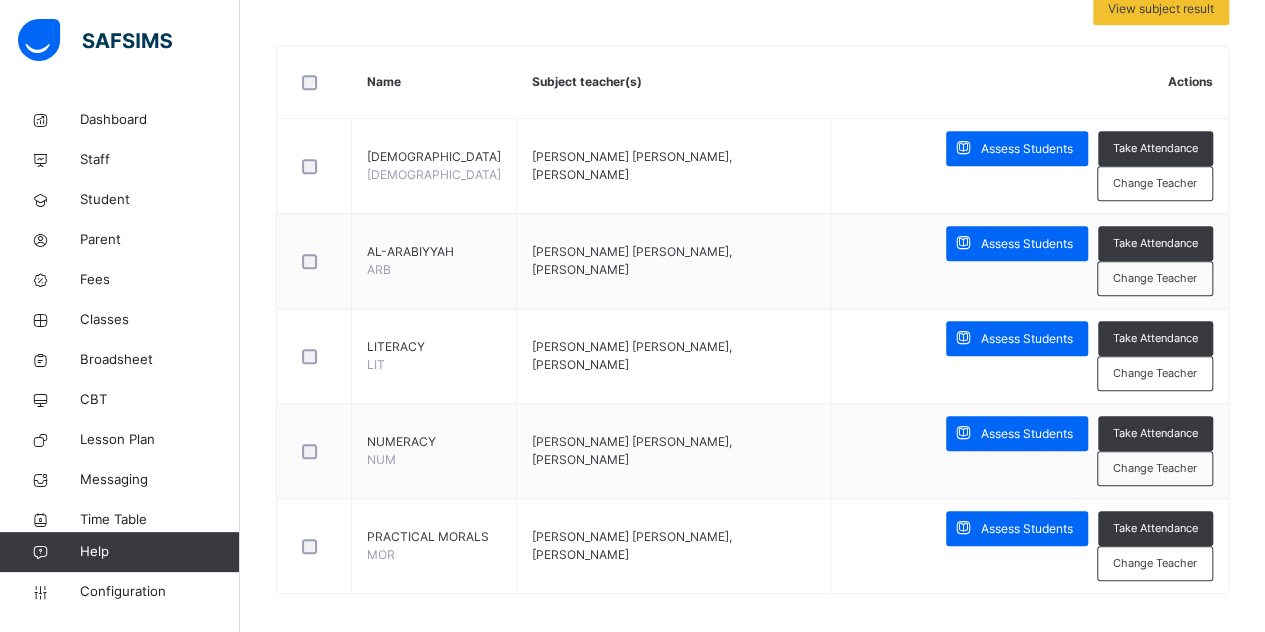 scroll, scrollTop: 463, scrollLeft: 0, axis: vertical 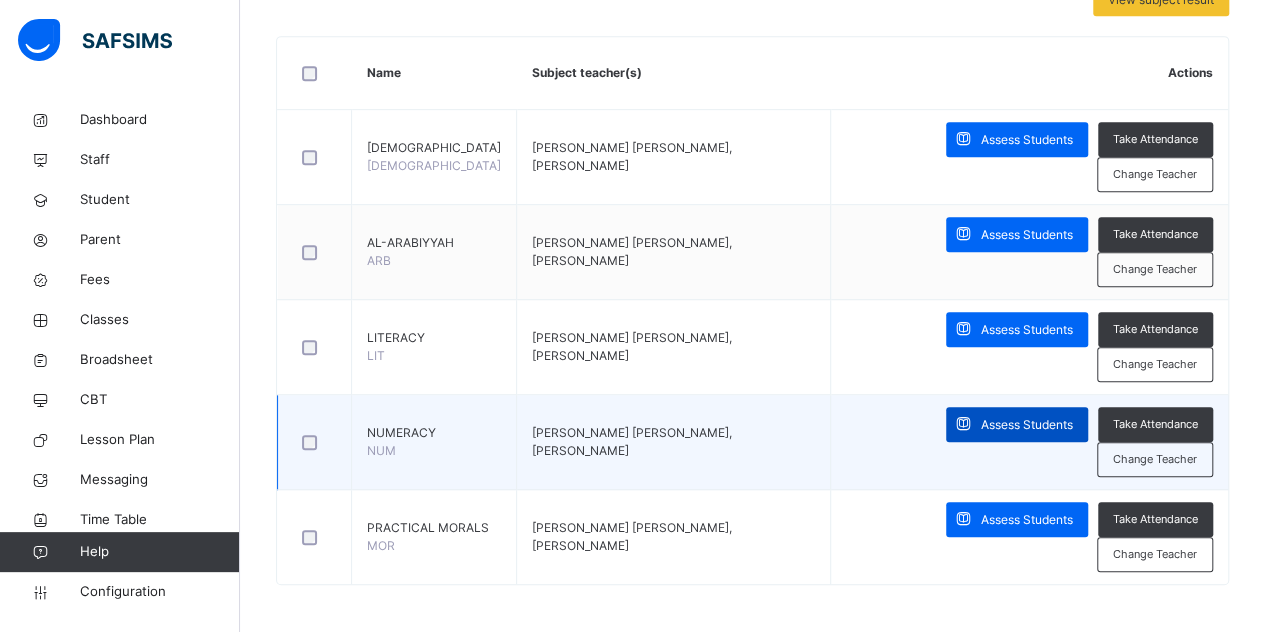 click on "Assess Students" at bounding box center [1027, 425] 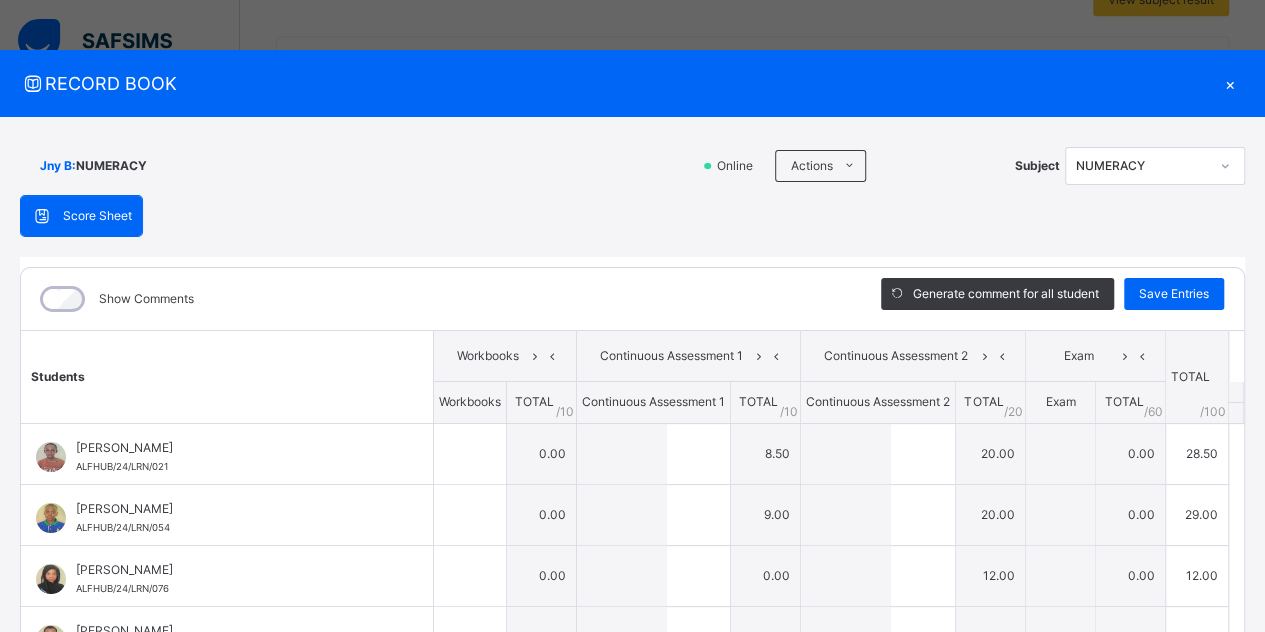 type on "***" 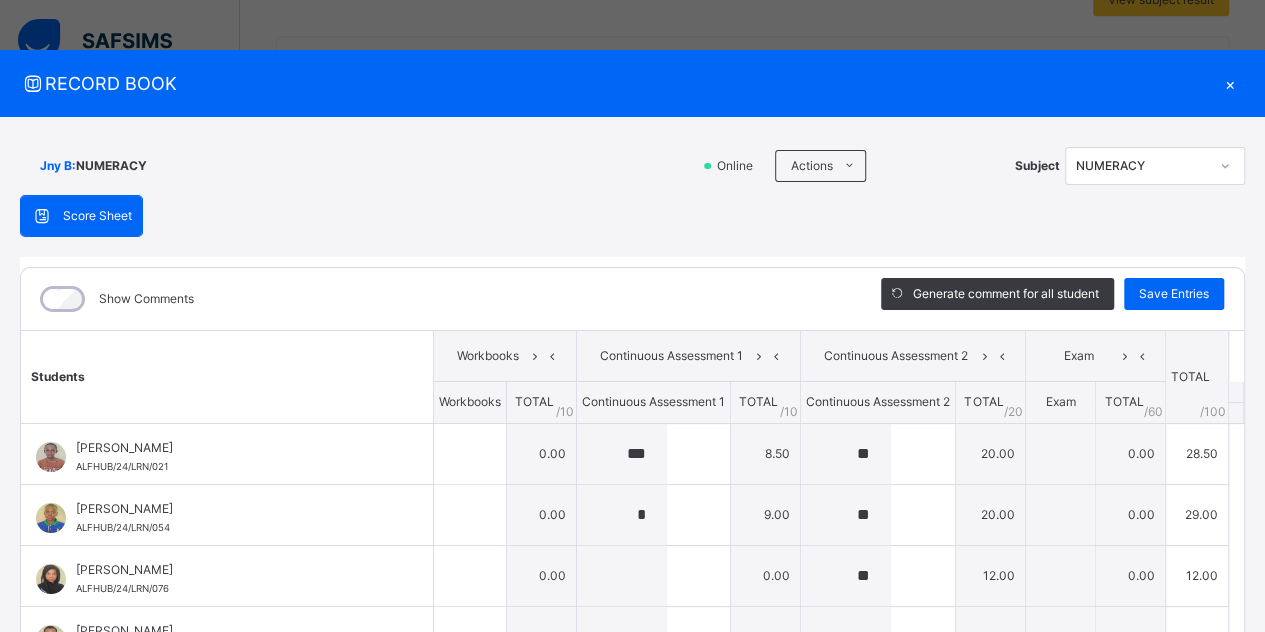 type on "**" 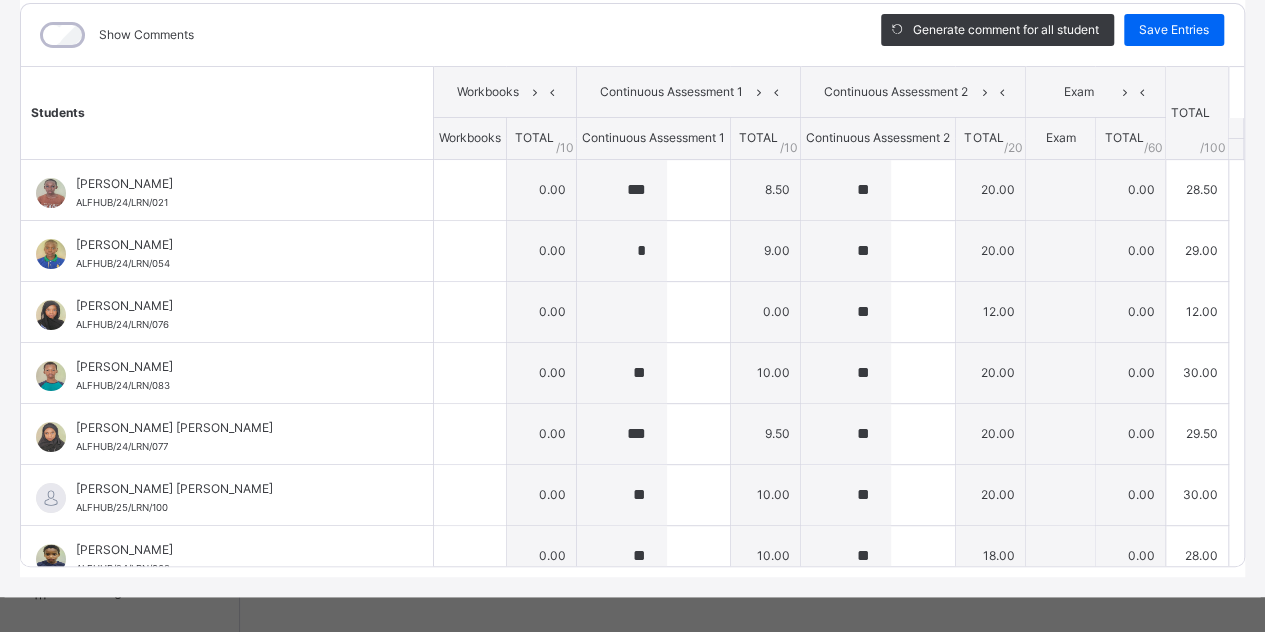 scroll, scrollTop: 278, scrollLeft: 0, axis: vertical 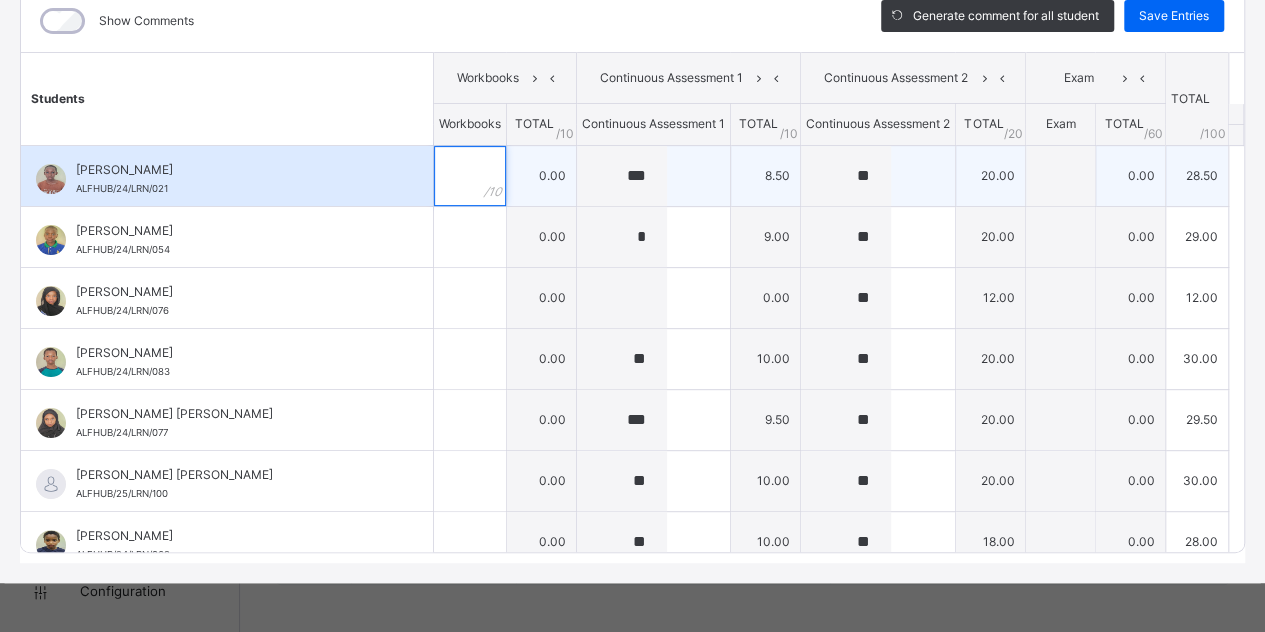 click at bounding box center (470, 176) 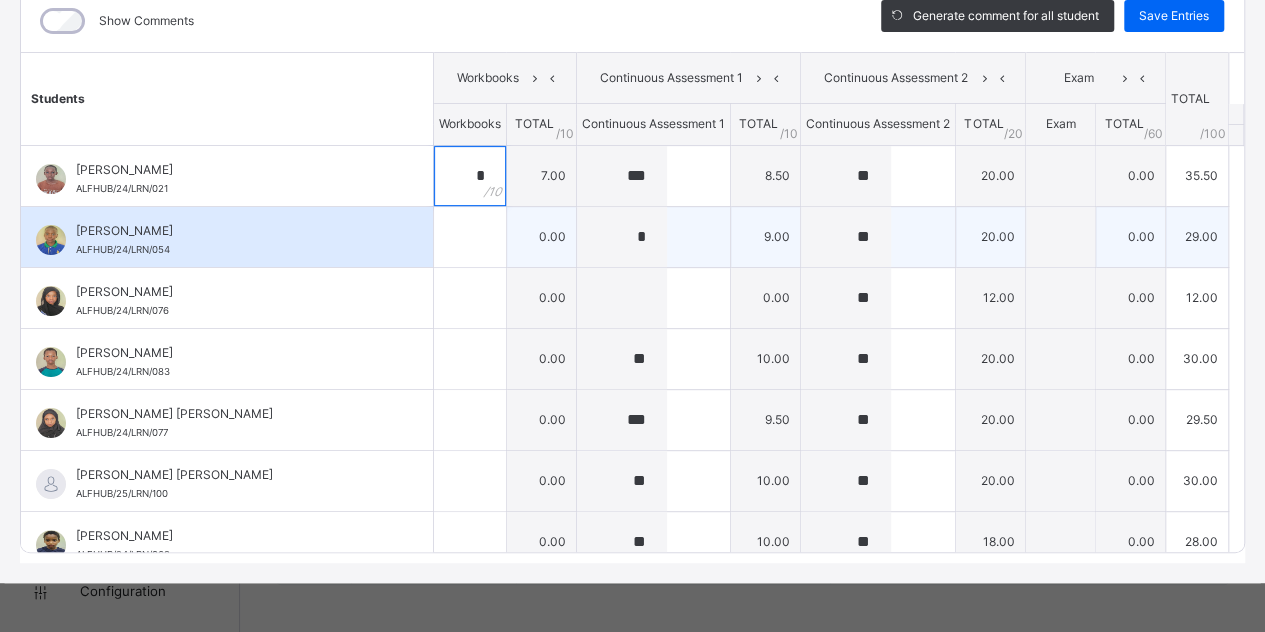 type on "*" 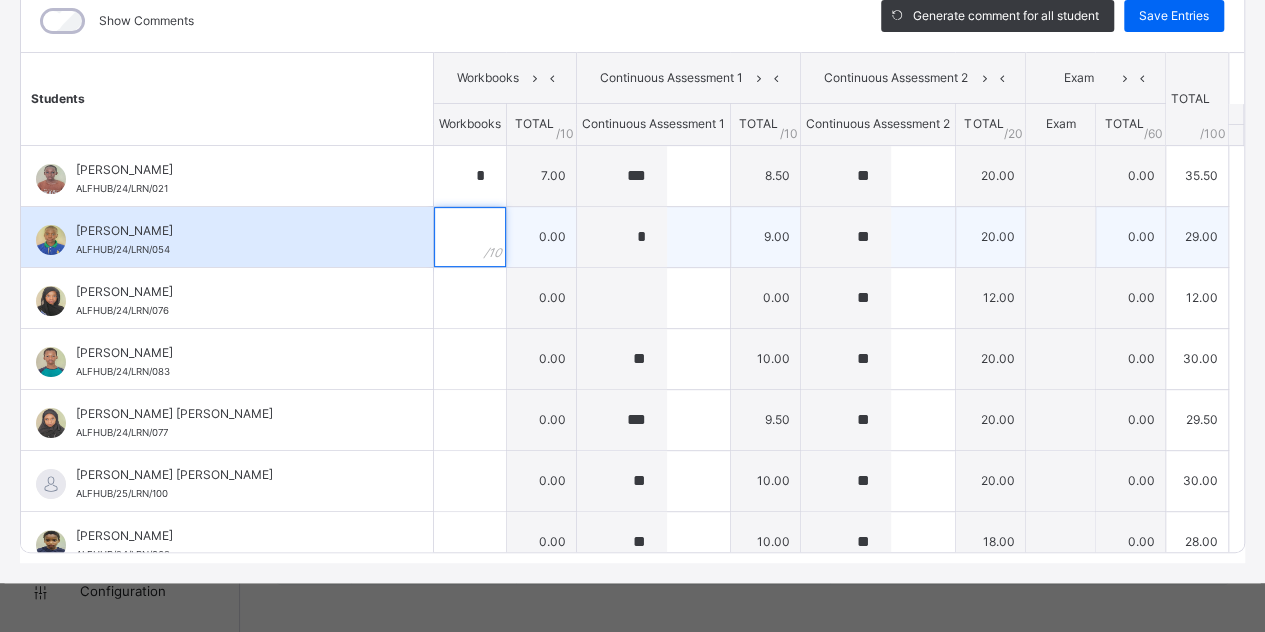 click at bounding box center [470, 237] 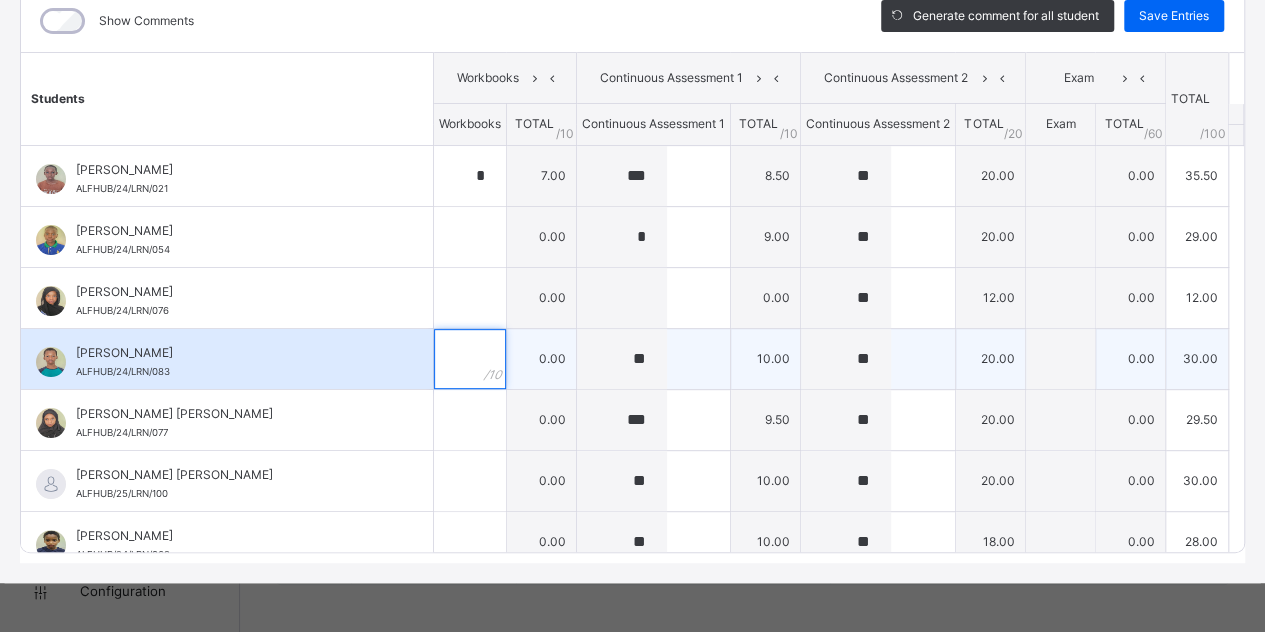 click at bounding box center [470, 359] 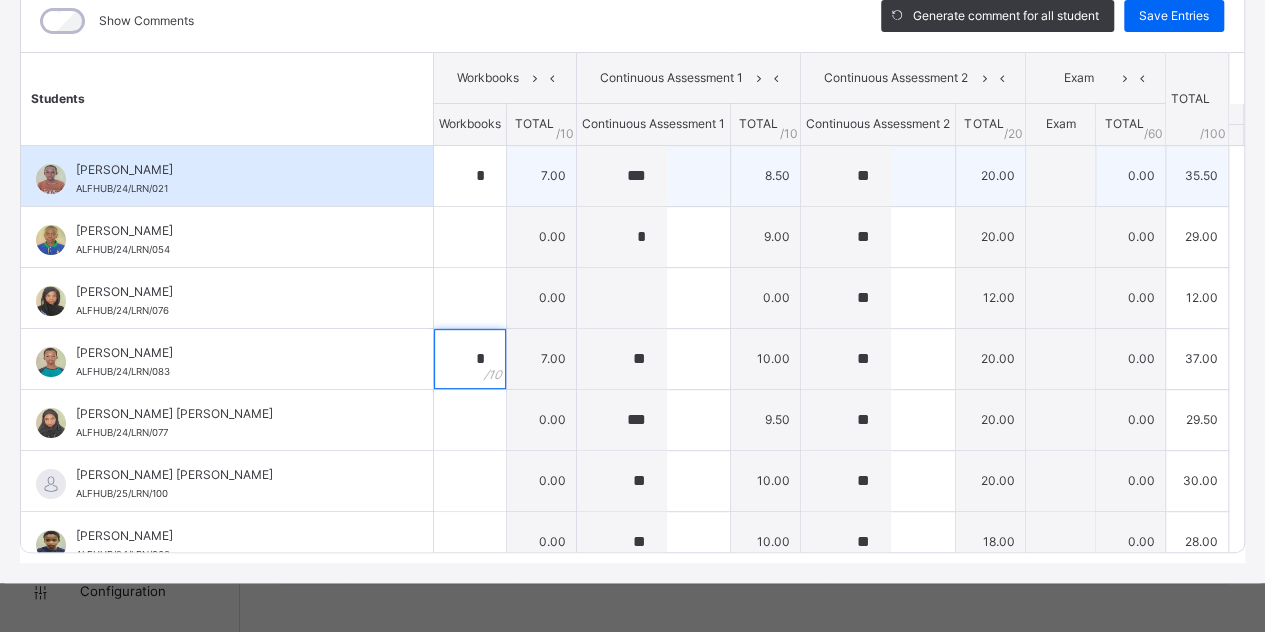 type on "*" 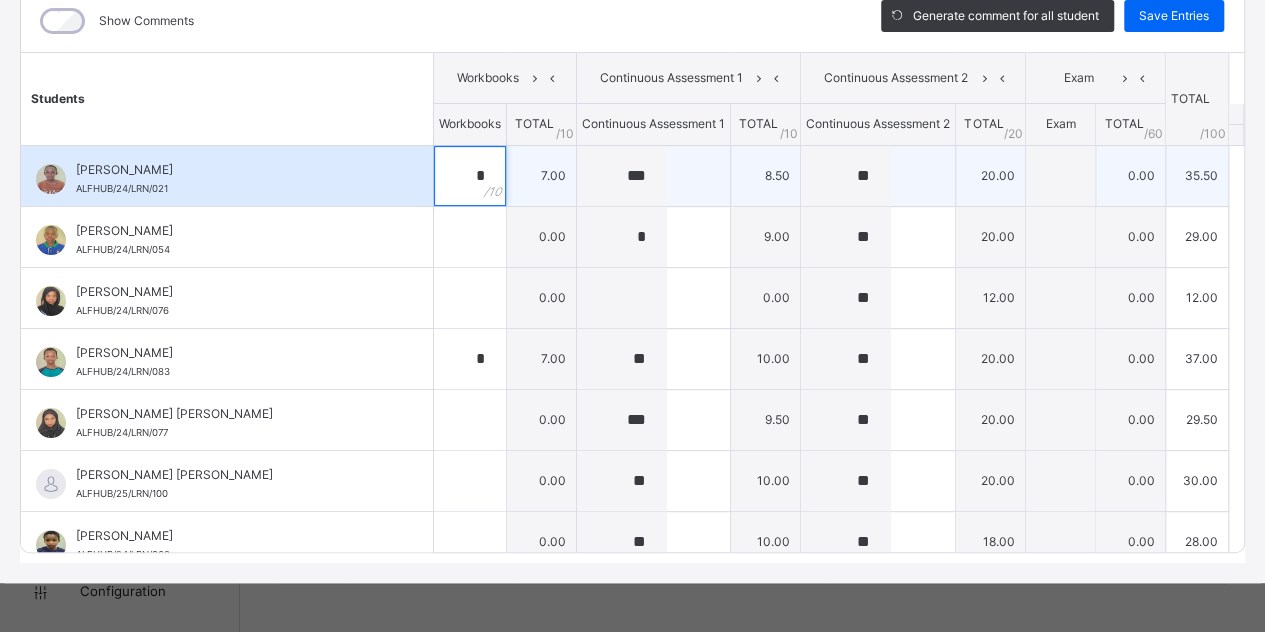 click on "*" at bounding box center (470, 176) 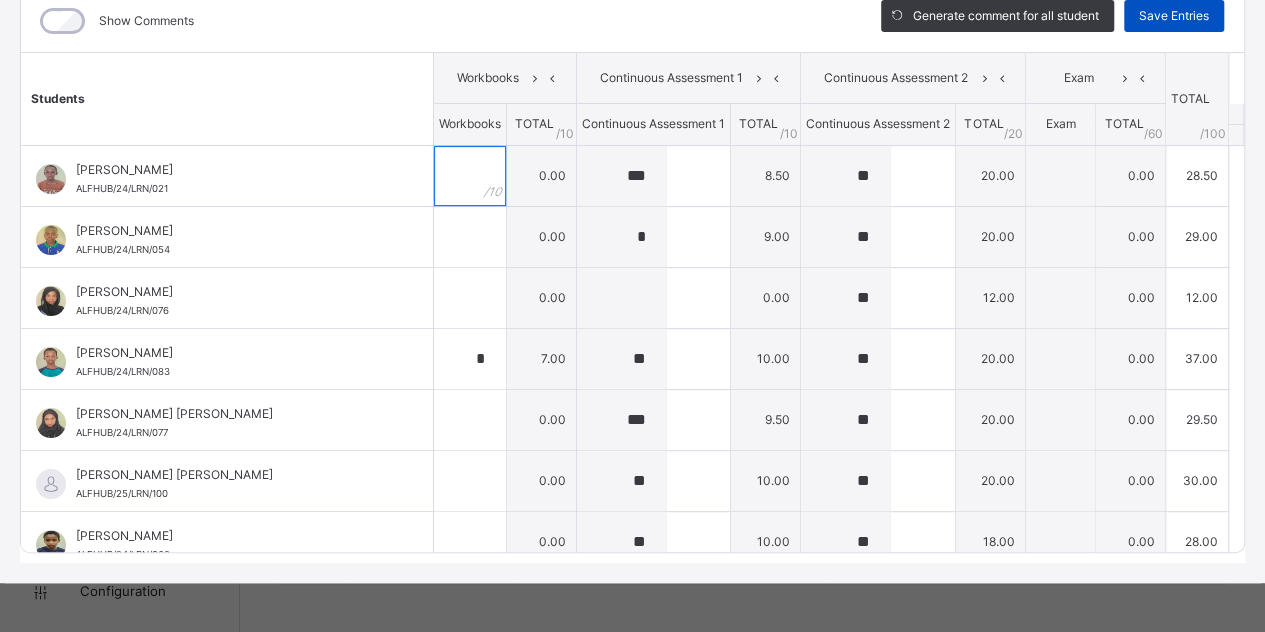 type 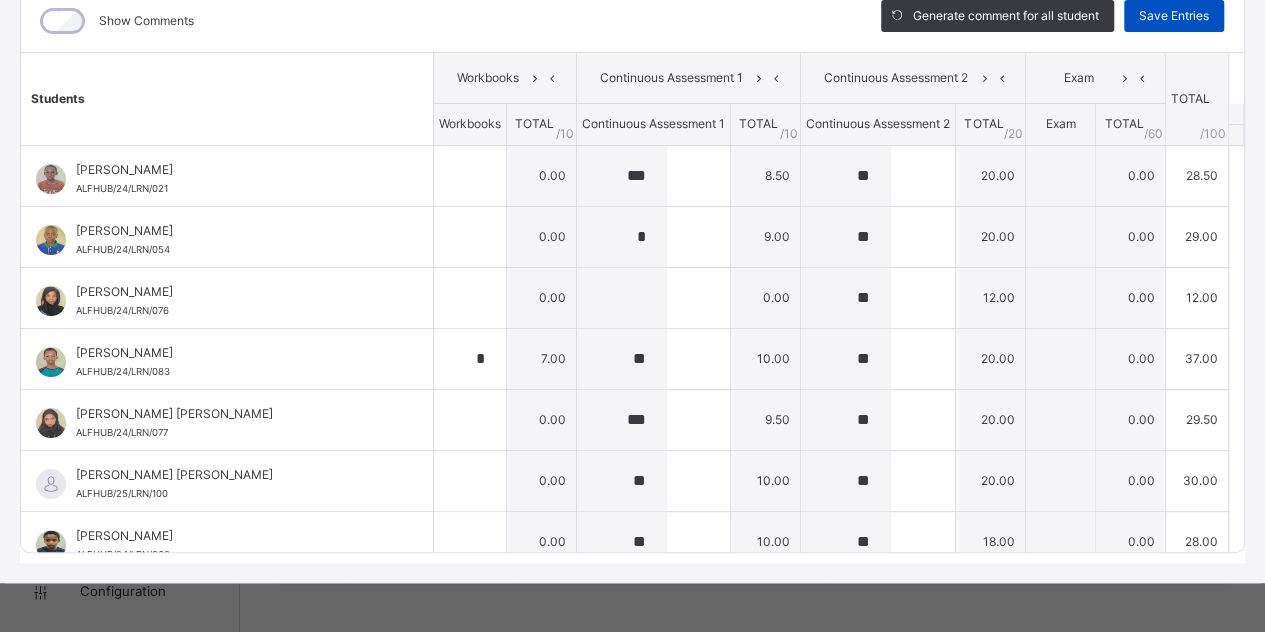 click on "Save Entries" at bounding box center (1174, 16) 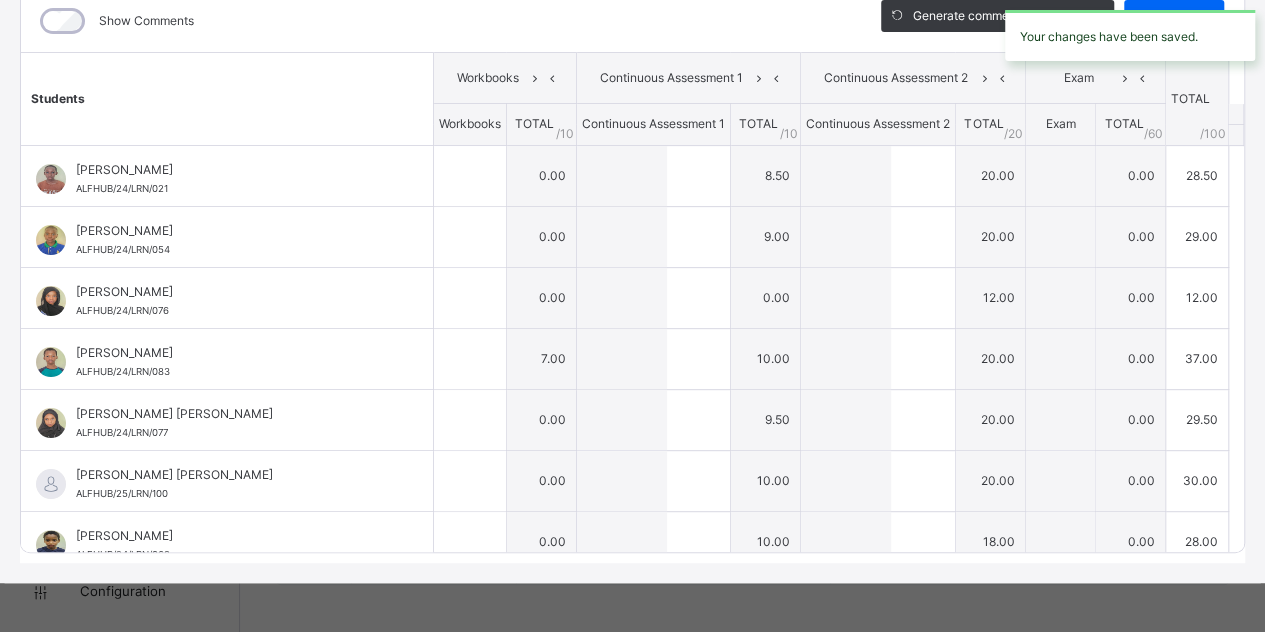 type on "***" 